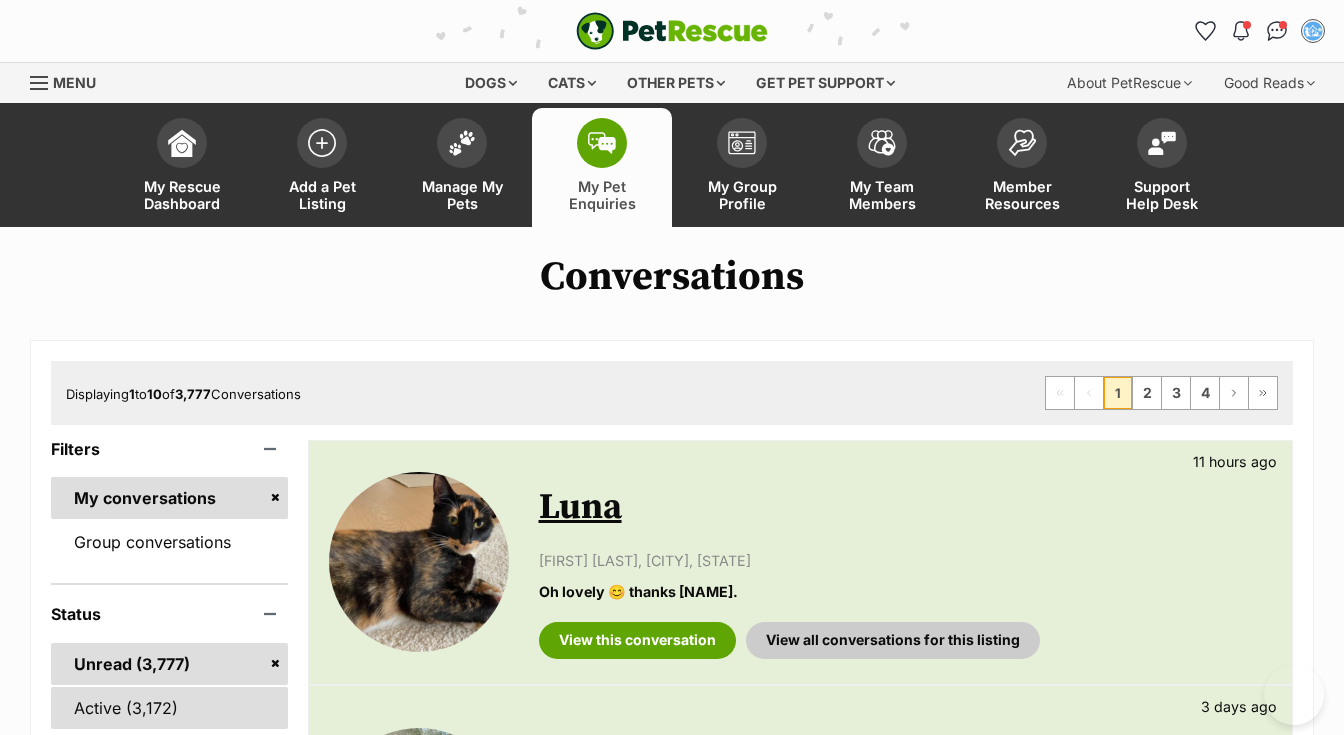 scroll, scrollTop: 122, scrollLeft: 0, axis: vertical 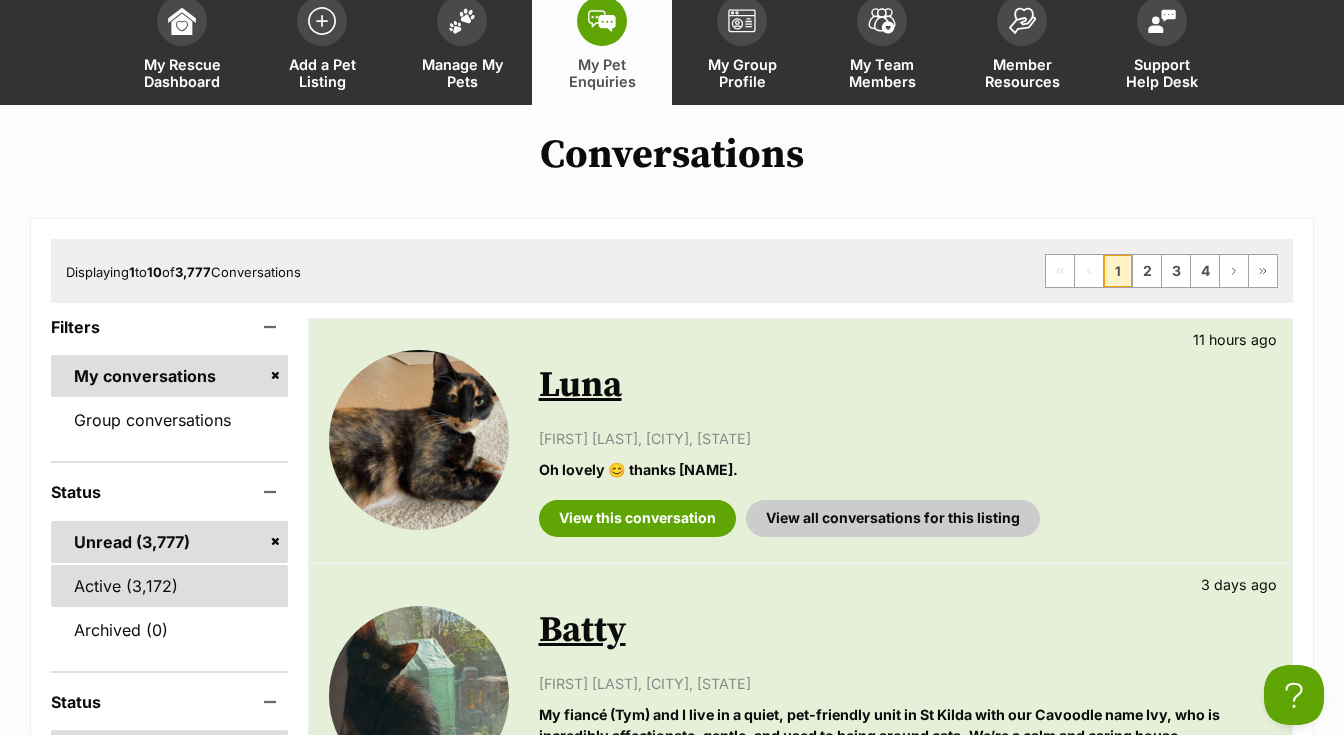 click on "Active (3,172)" at bounding box center [169, 586] 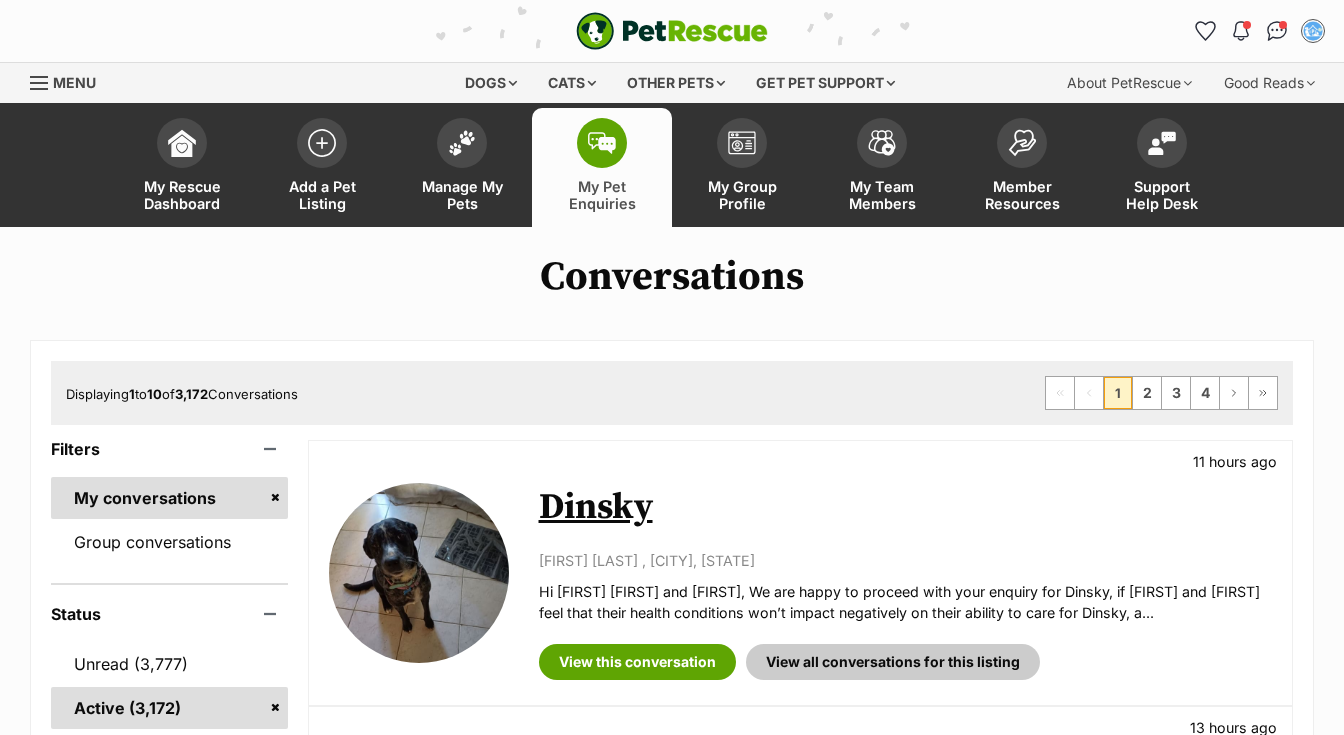 scroll, scrollTop: 0, scrollLeft: 0, axis: both 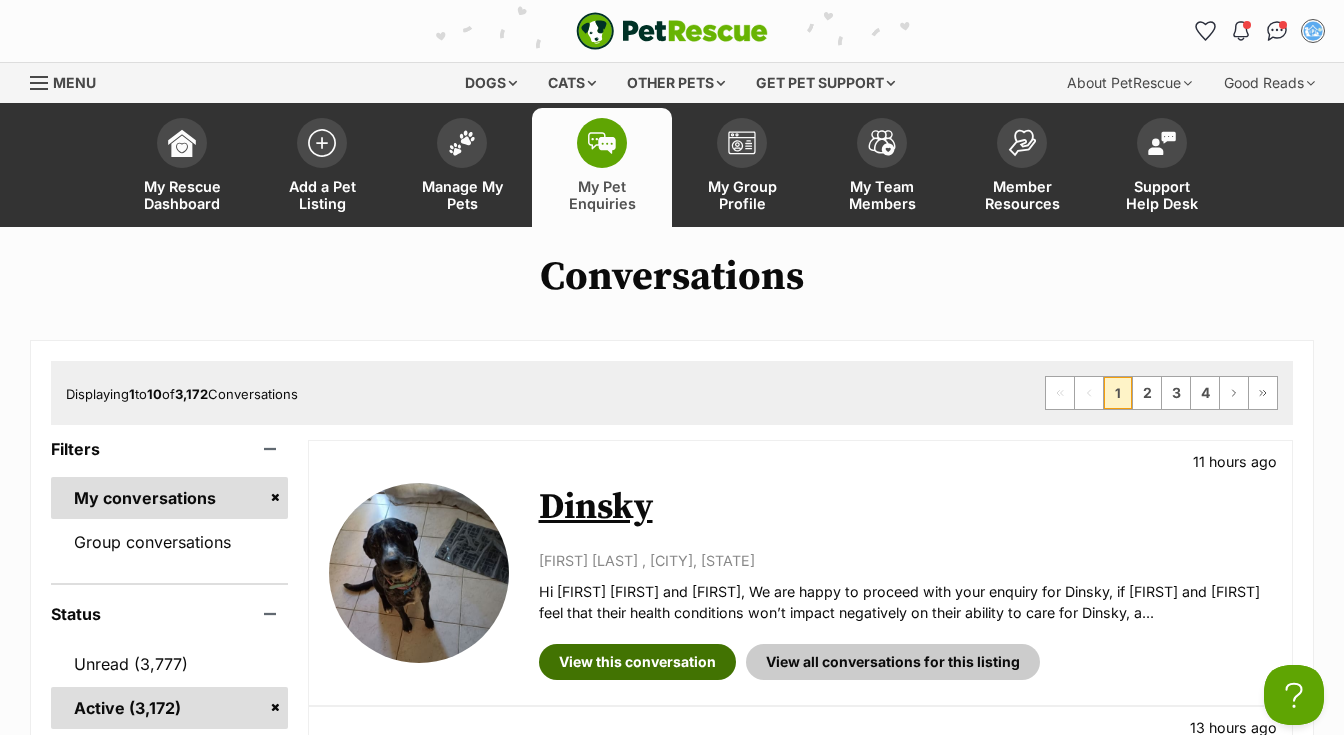 click on "View this conversation" at bounding box center (637, 662) 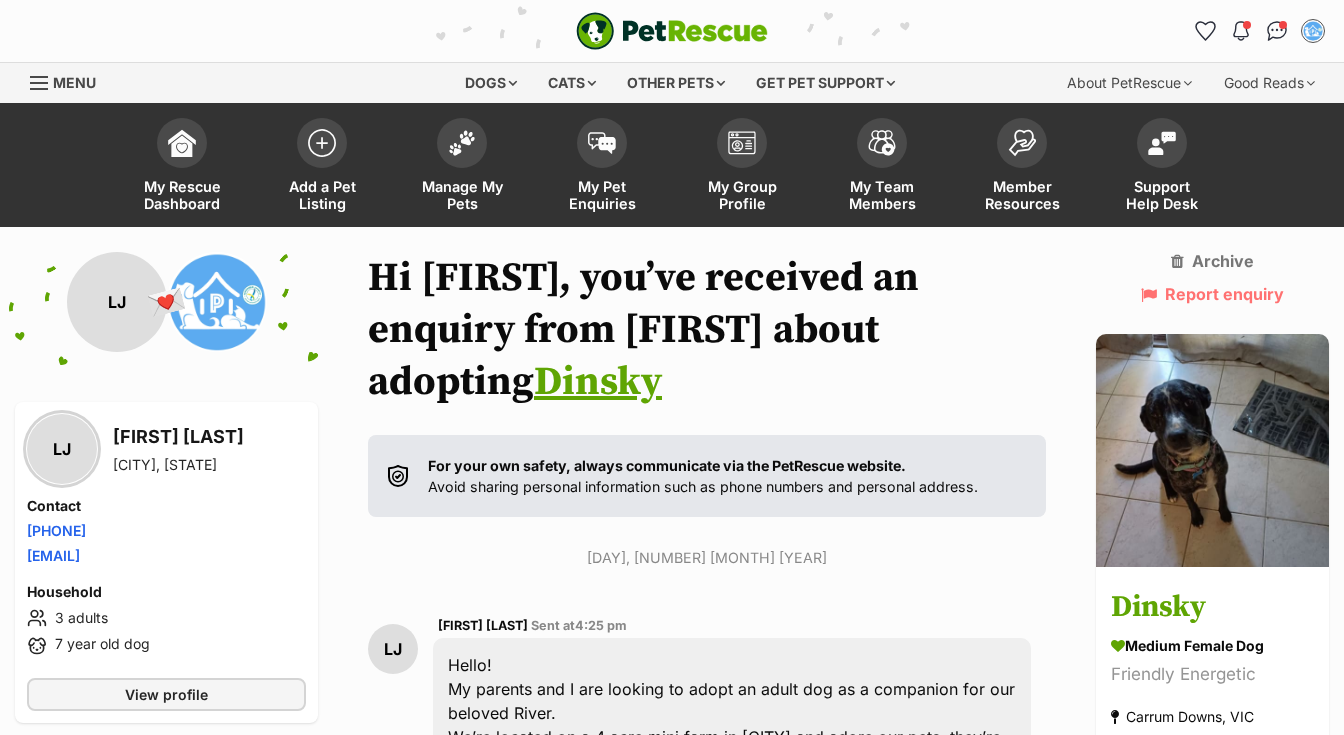 scroll, scrollTop: 0, scrollLeft: 0, axis: both 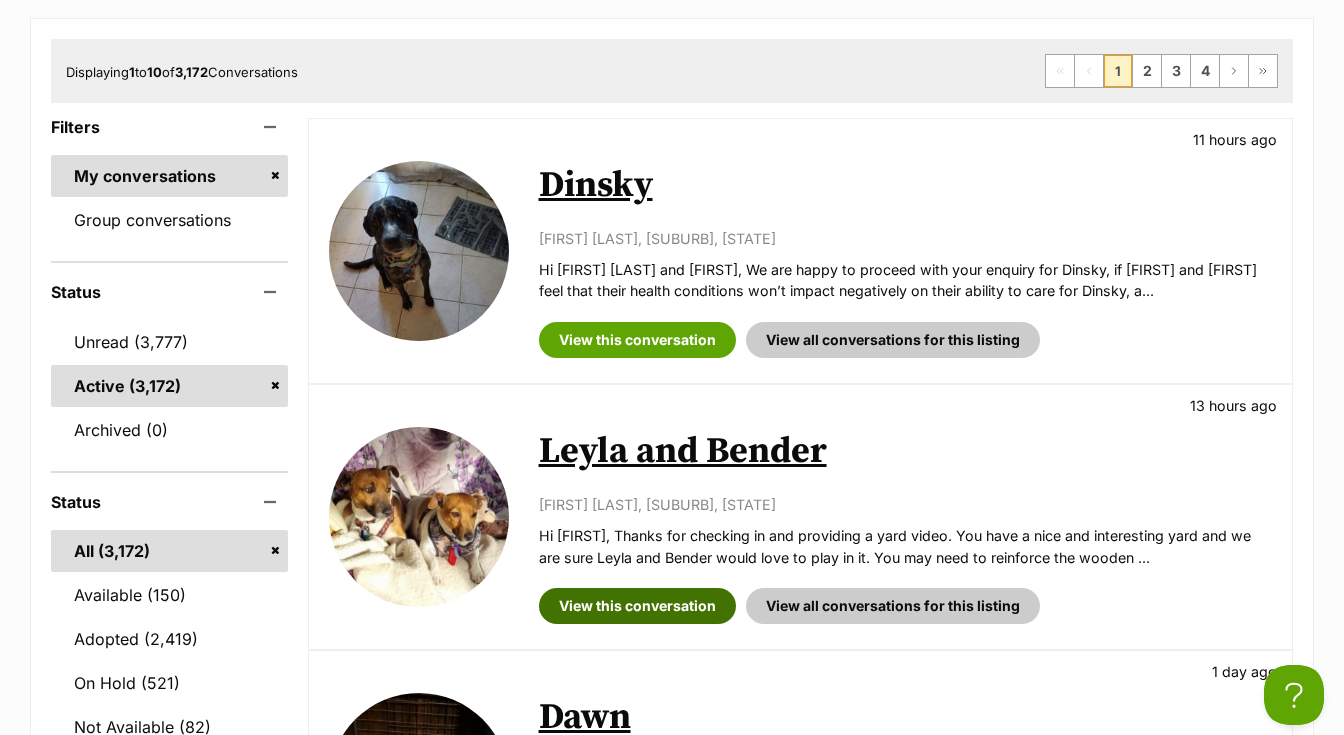 click on "View this conversation" at bounding box center (637, 606) 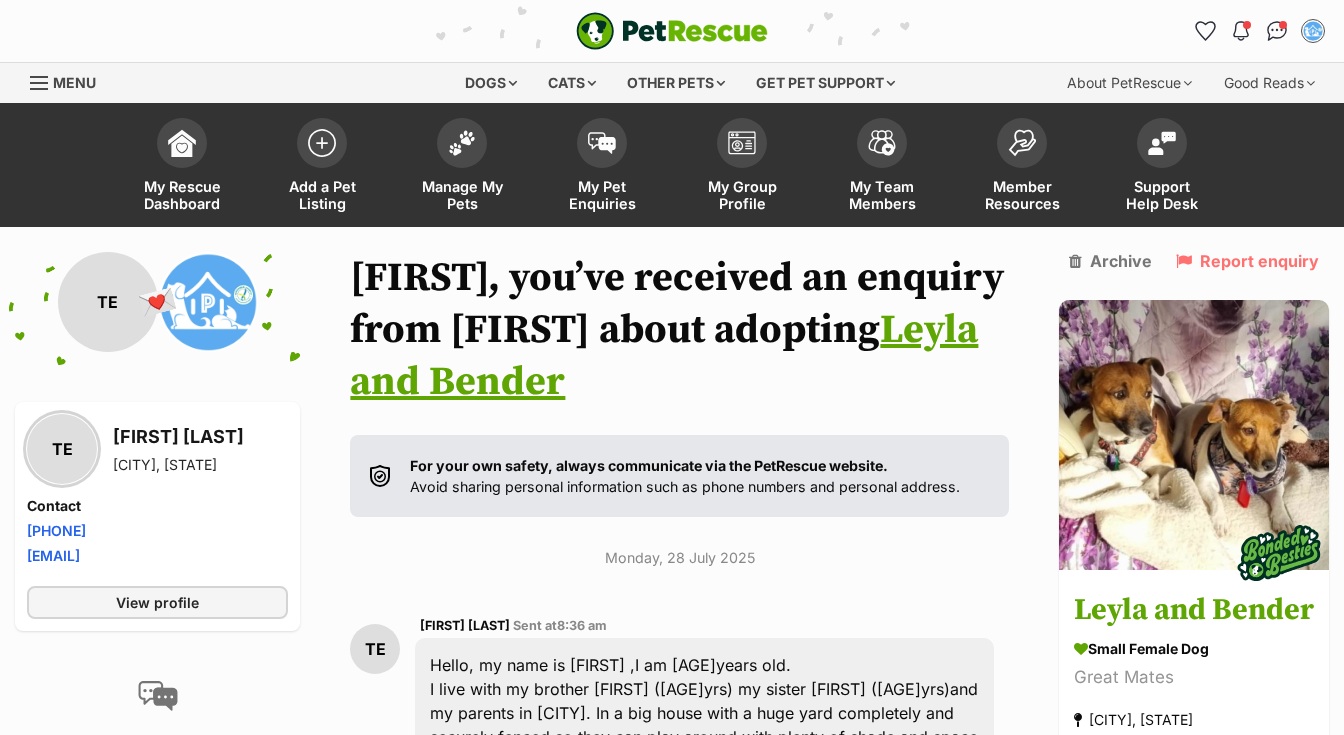 scroll, scrollTop: 0, scrollLeft: 0, axis: both 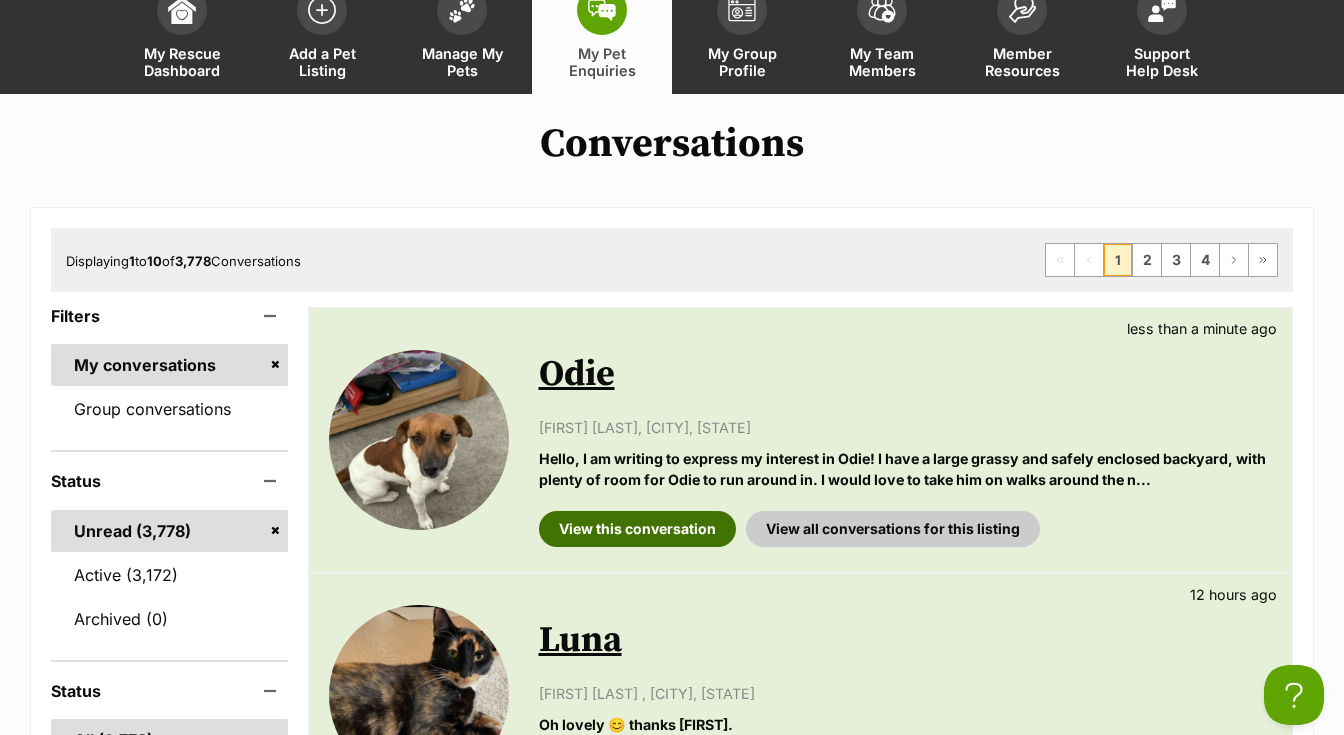 click on "View this conversation" at bounding box center [637, 529] 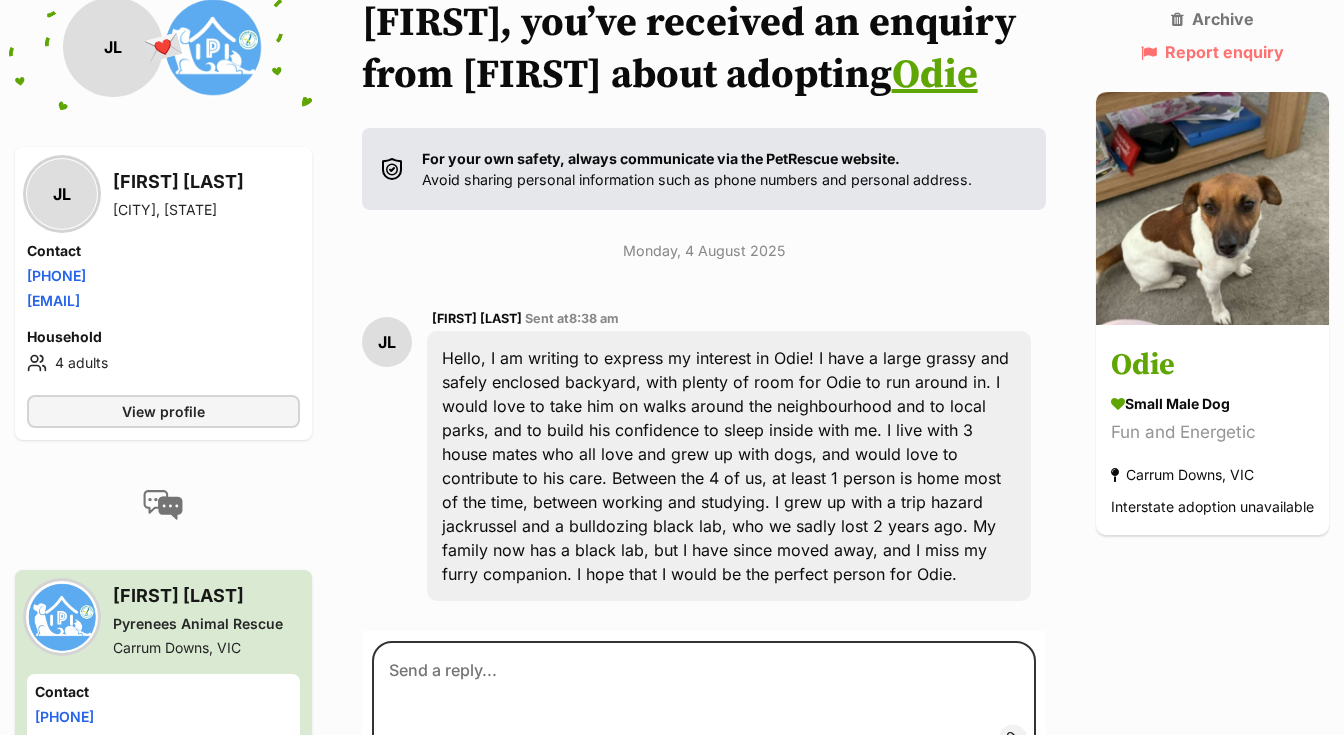 scroll, scrollTop: 0, scrollLeft: 0, axis: both 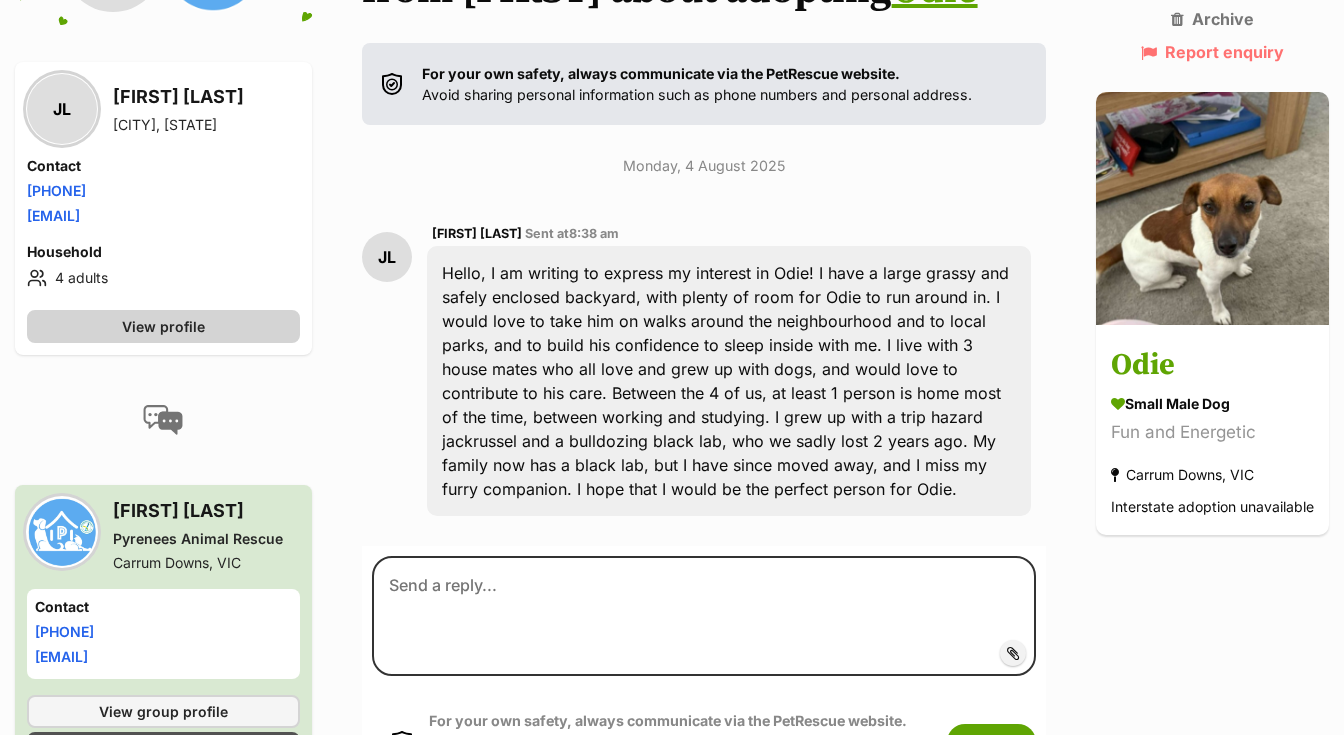 click on "View profile" at bounding box center (163, 326) 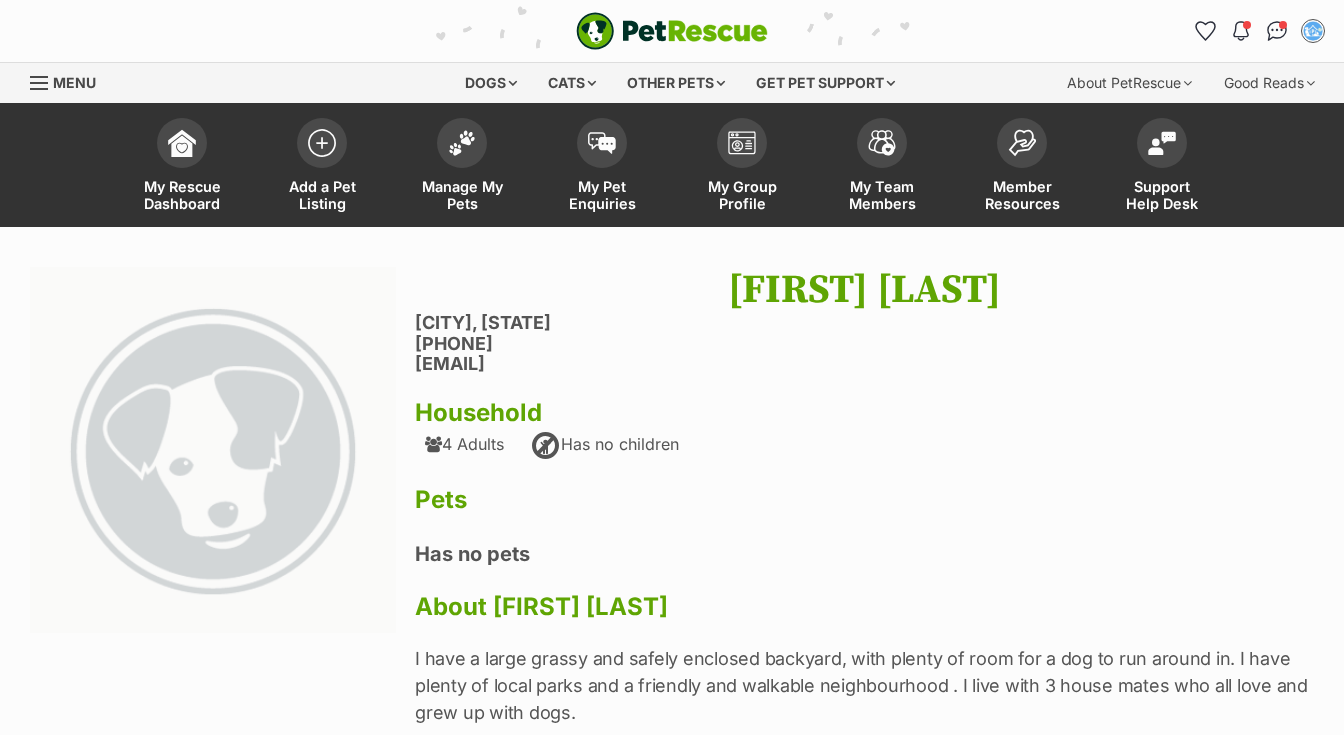 scroll, scrollTop: 0, scrollLeft: 0, axis: both 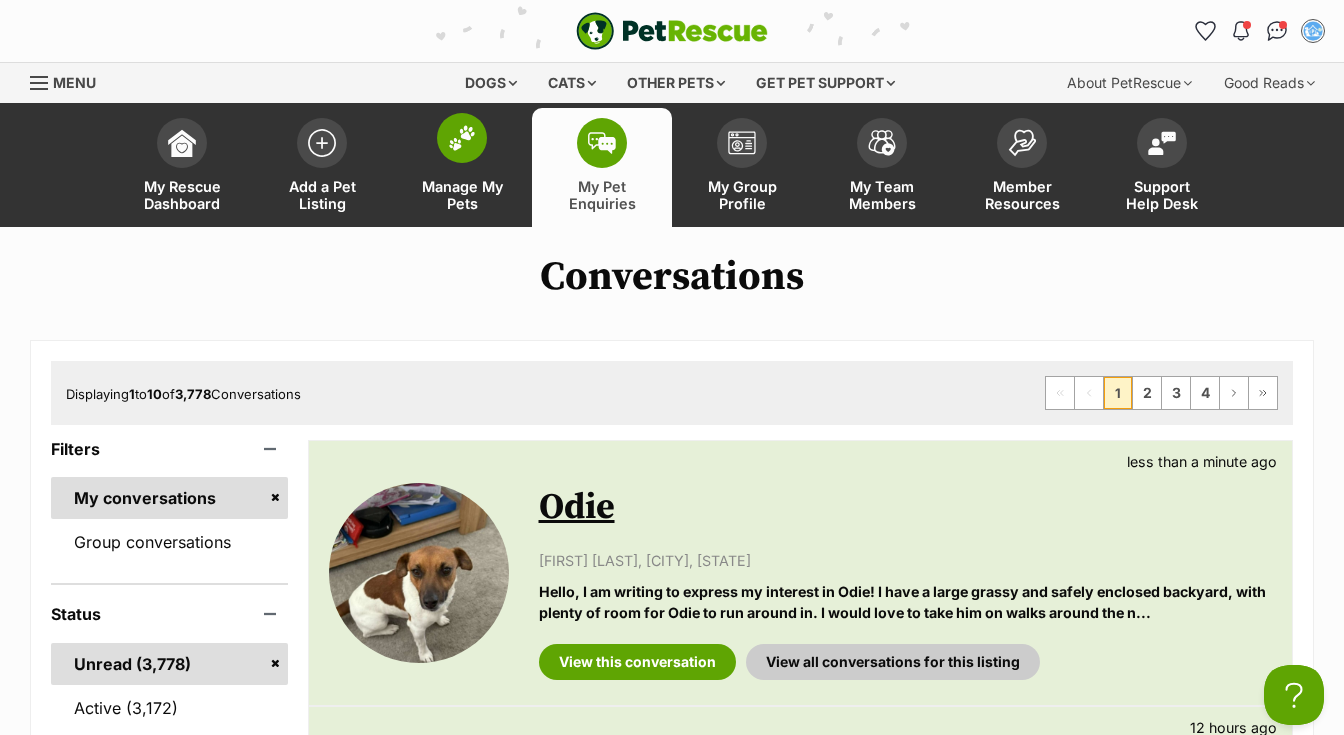 click at bounding box center (462, 138) 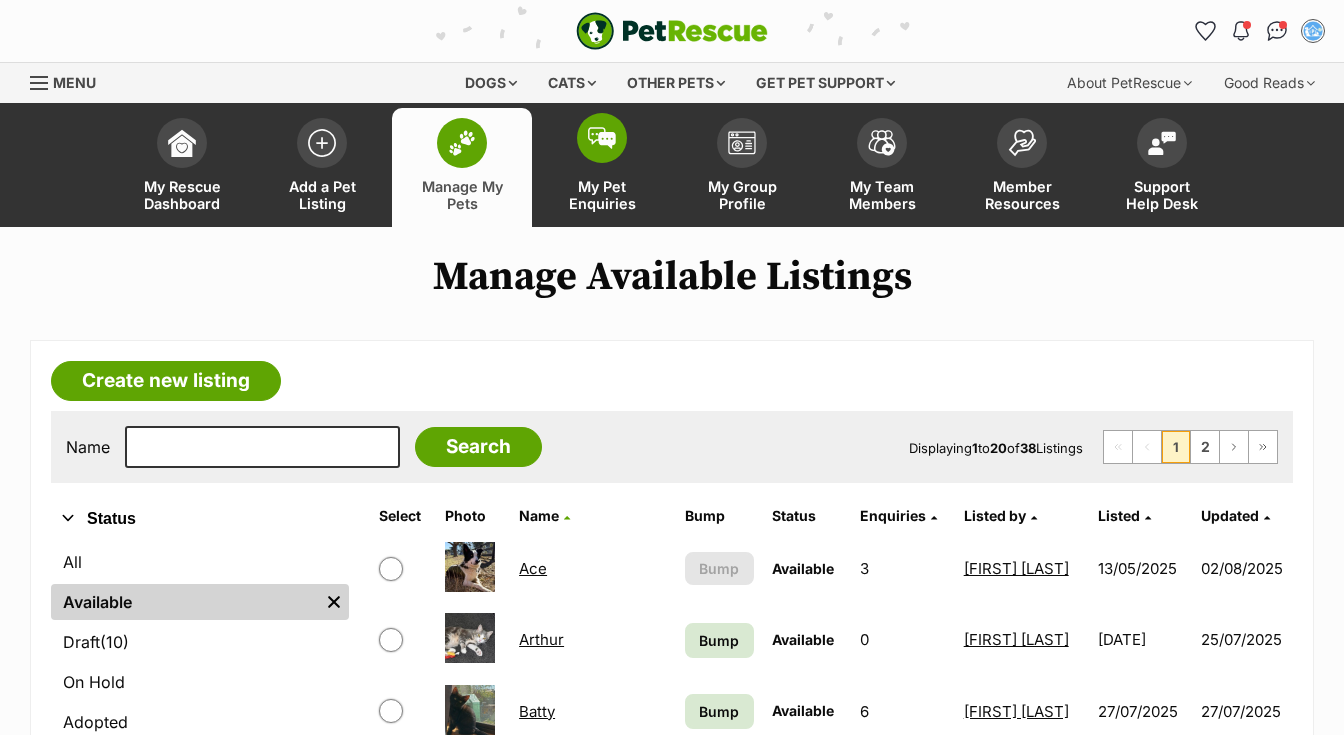 scroll, scrollTop: 0, scrollLeft: 0, axis: both 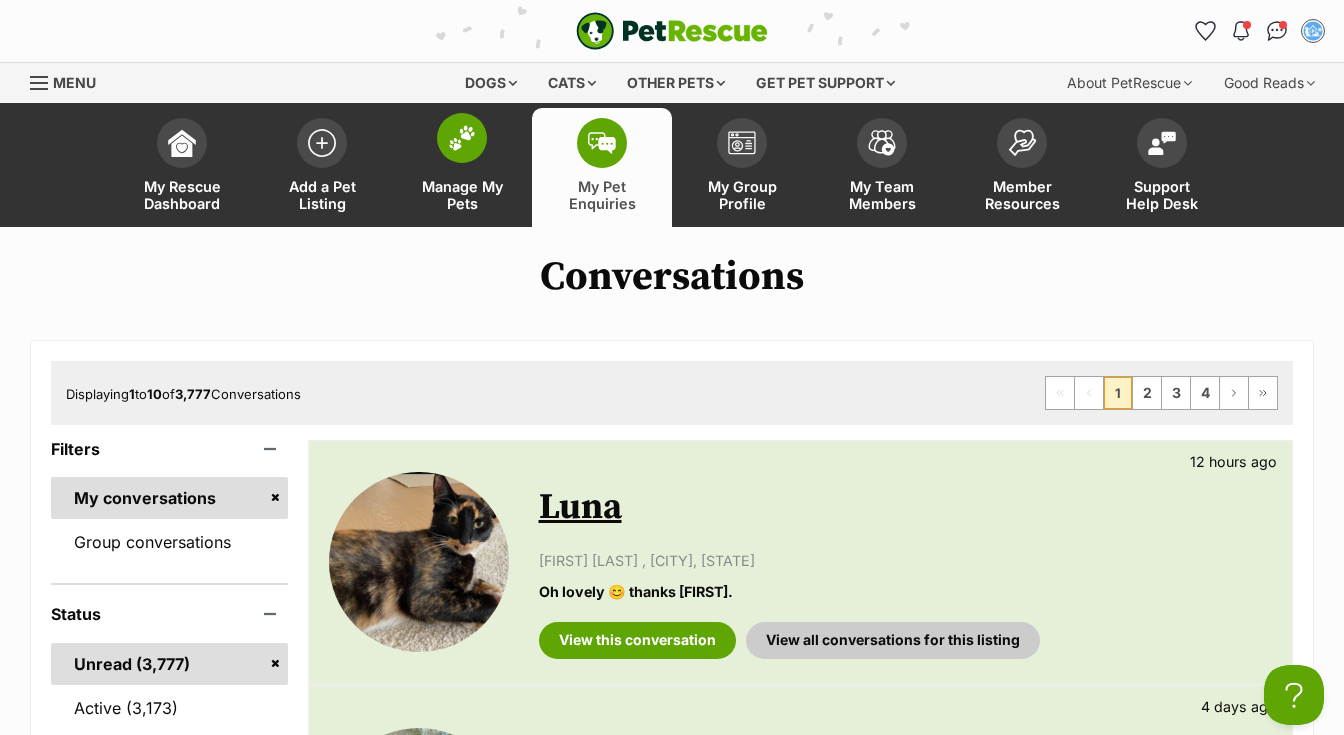 click at bounding box center [462, 138] 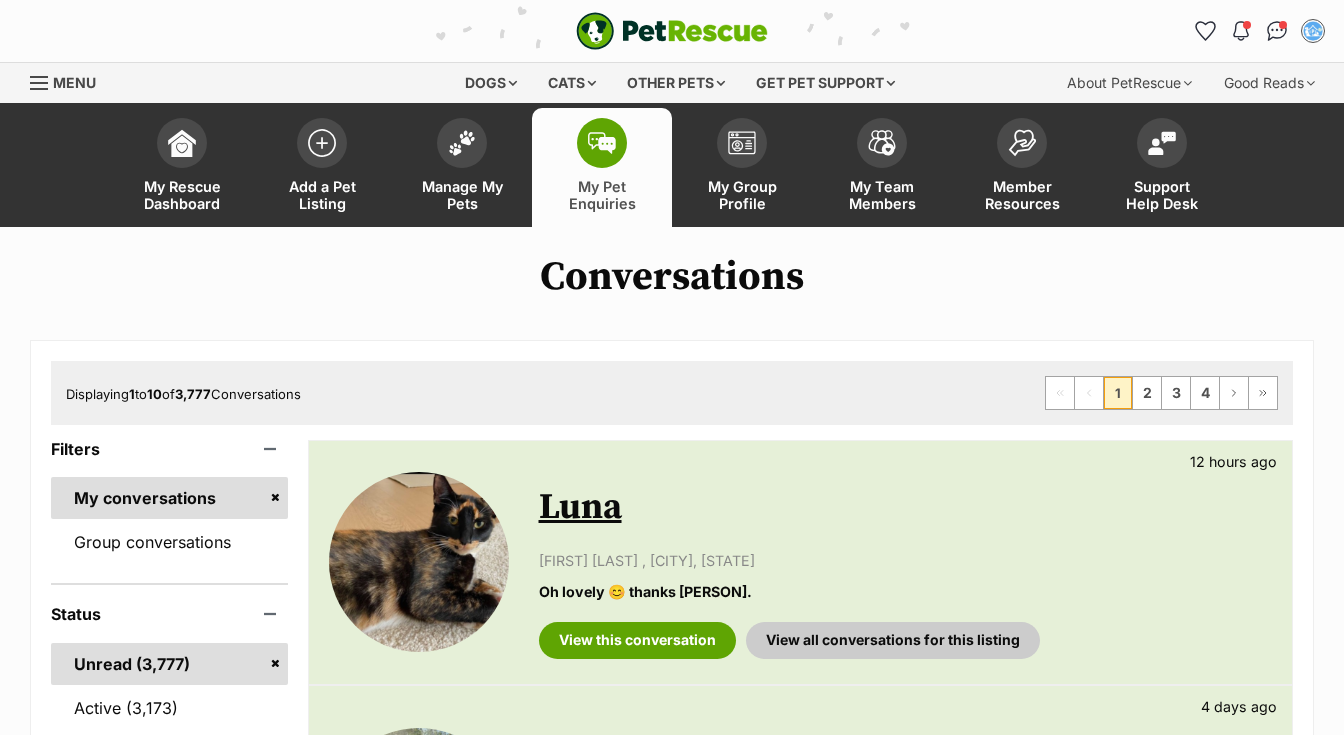 scroll, scrollTop: 97, scrollLeft: 0, axis: vertical 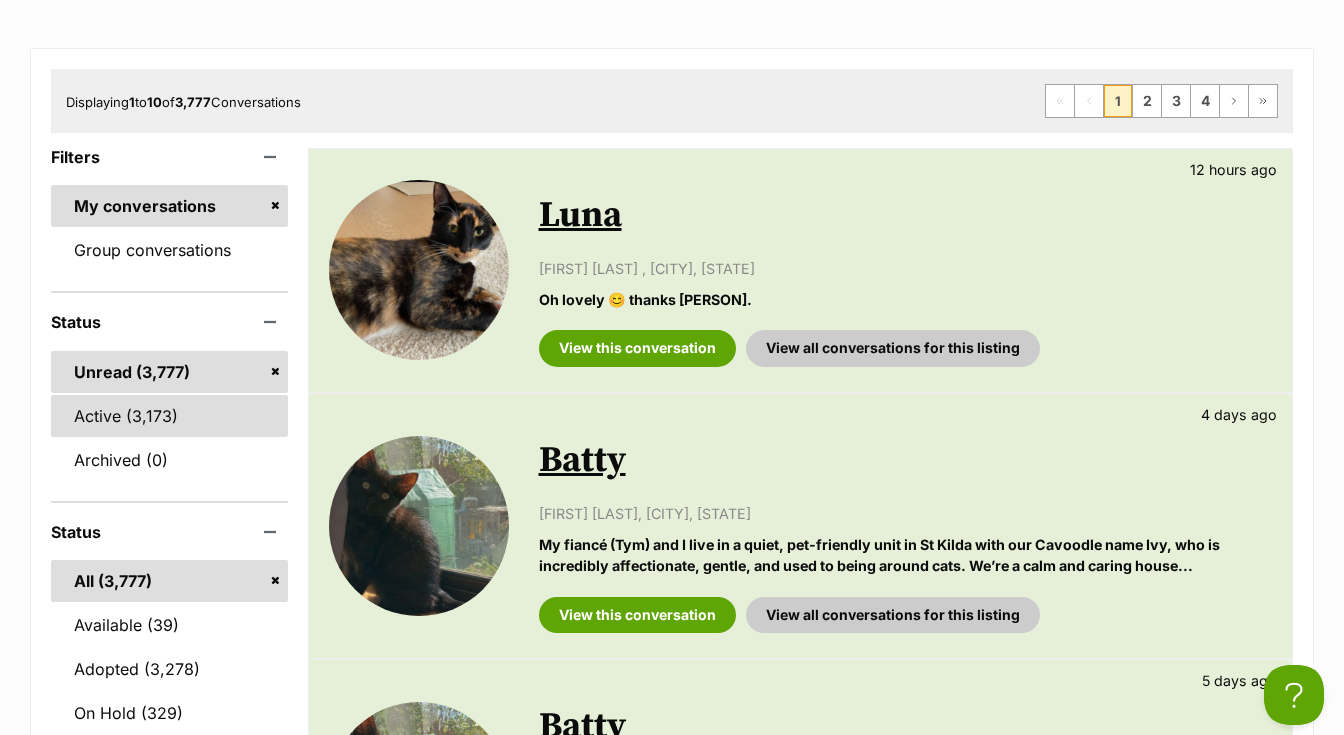 click on "Active (3,173)" at bounding box center (169, 416) 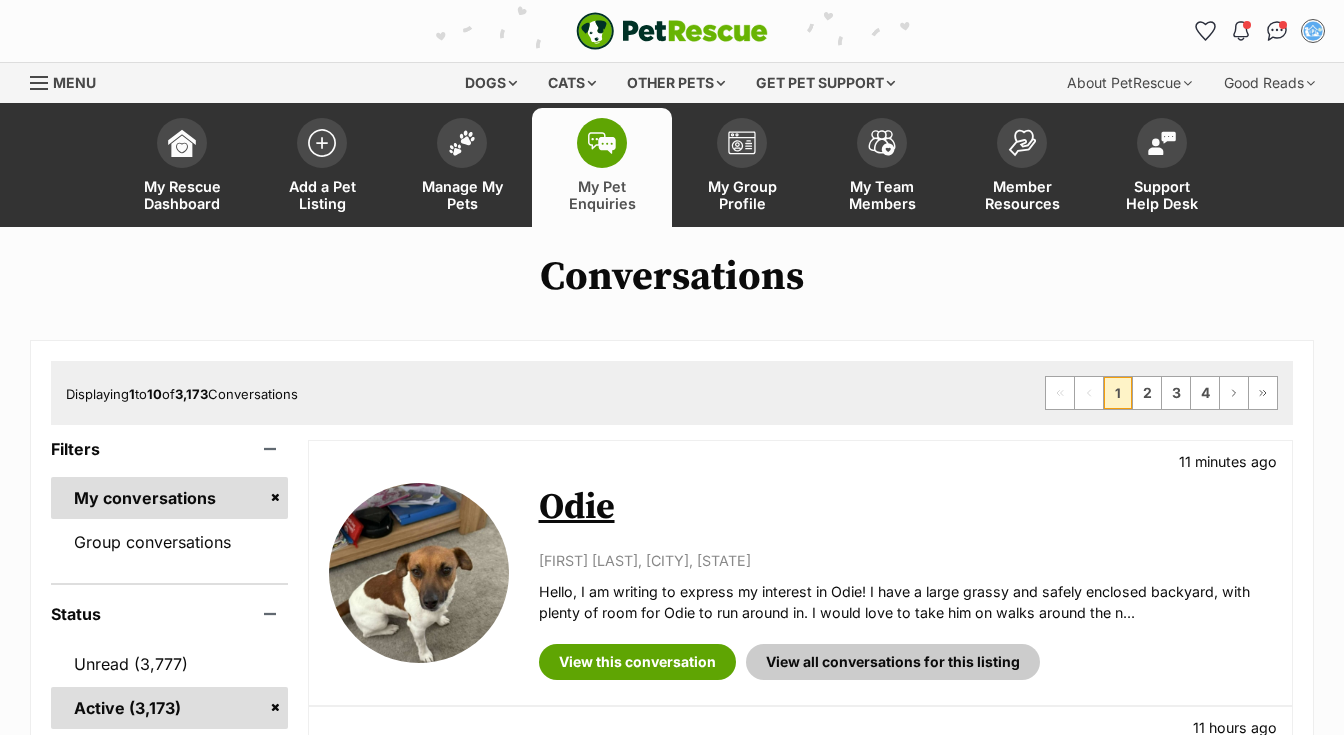 scroll, scrollTop: 0, scrollLeft: 0, axis: both 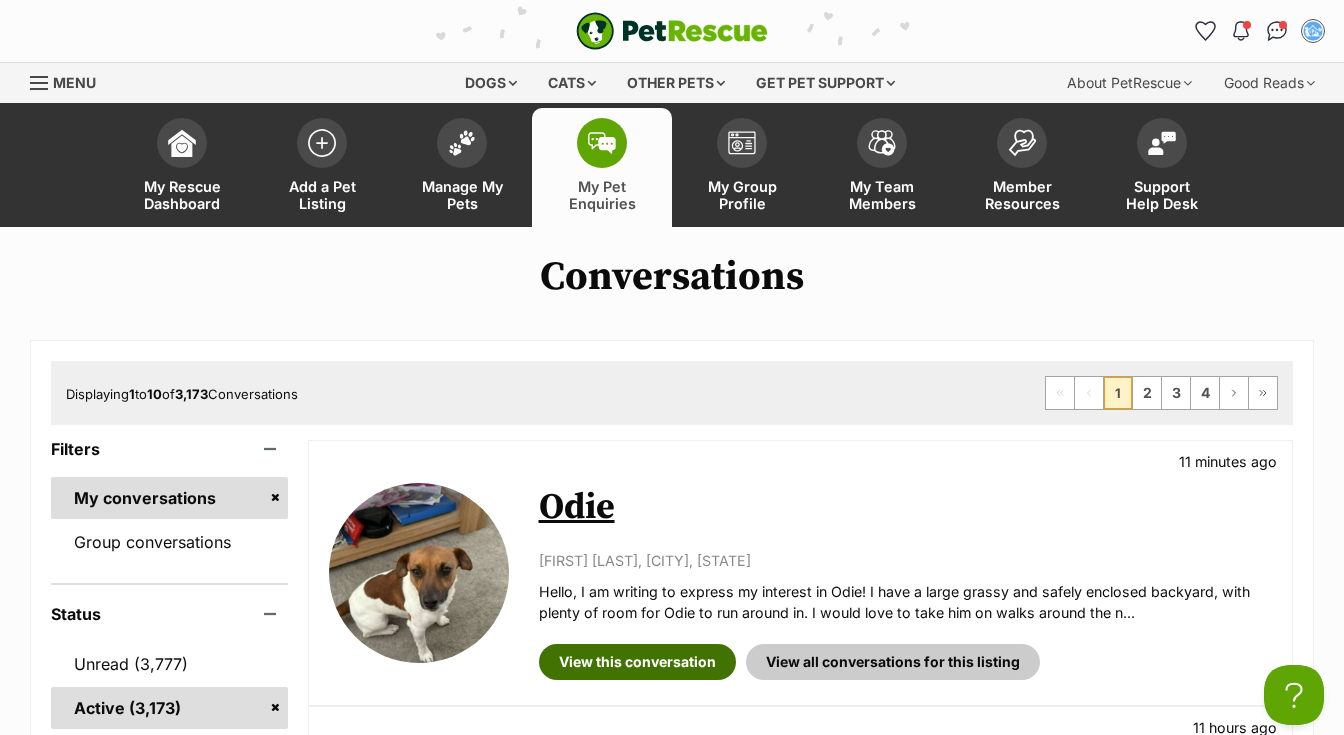 click on "View this conversation" at bounding box center [637, 662] 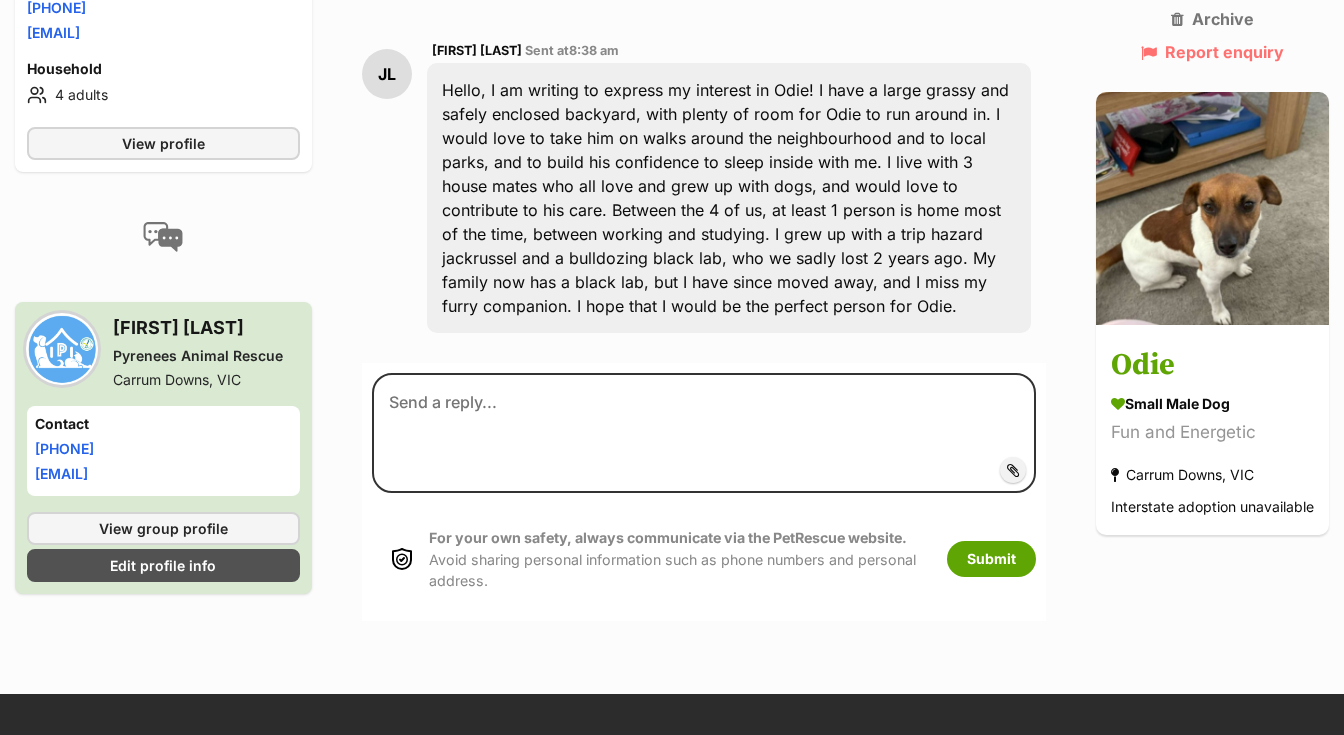 scroll, scrollTop: 0, scrollLeft: 0, axis: both 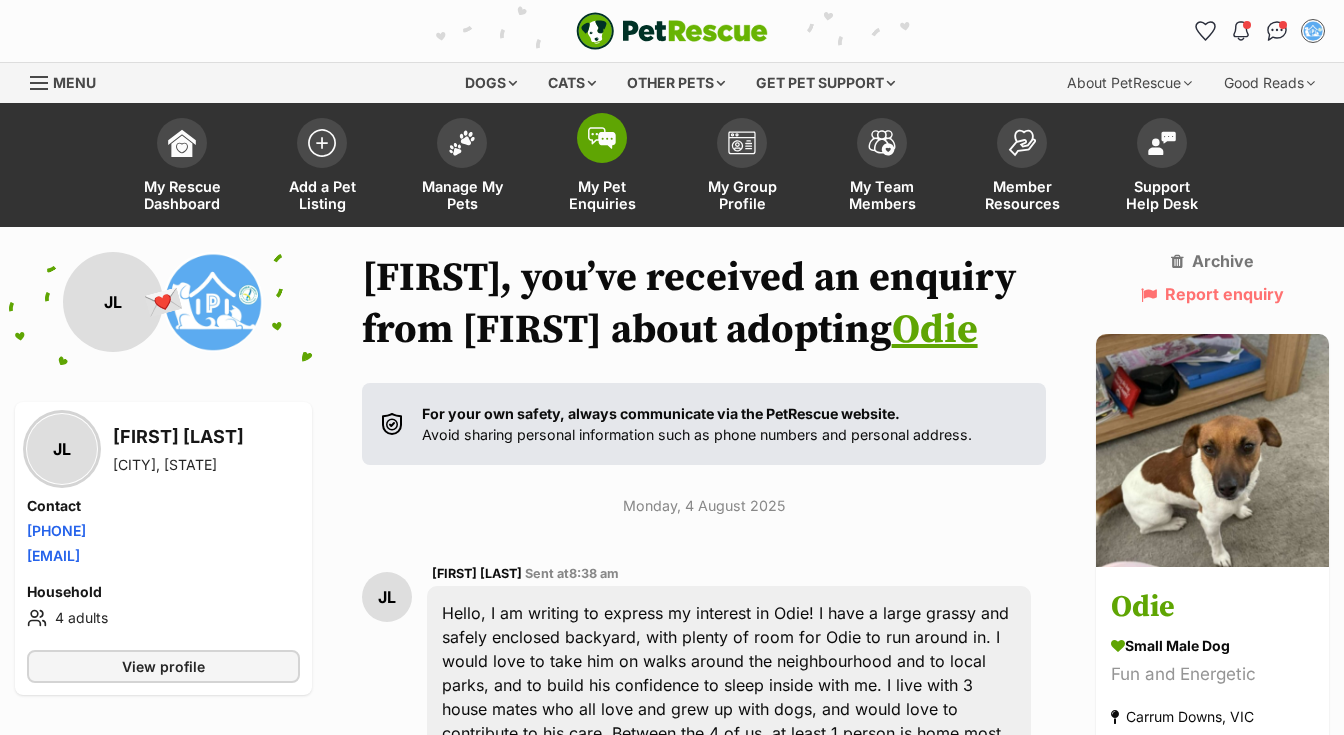 click at bounding box center (602, 138) 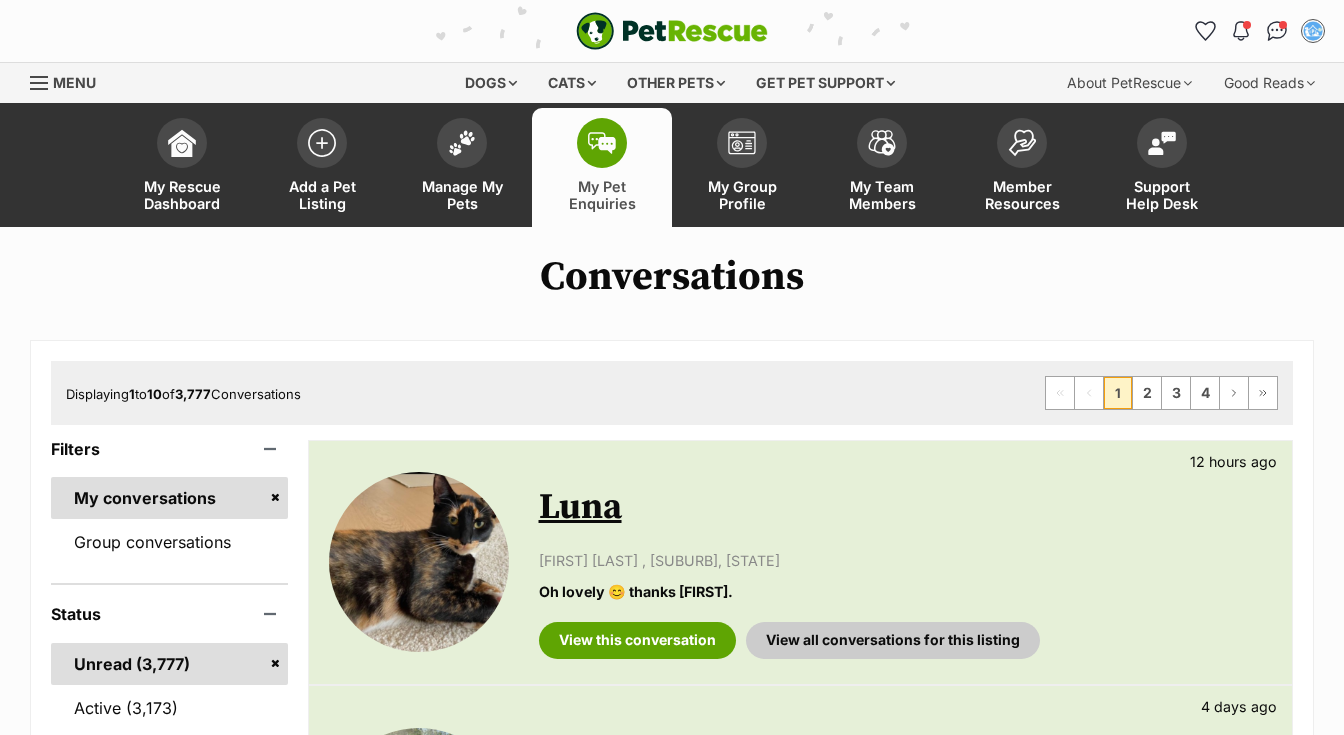 scroll, scrollTop: 0, scrollLeft: 0, axis: both 